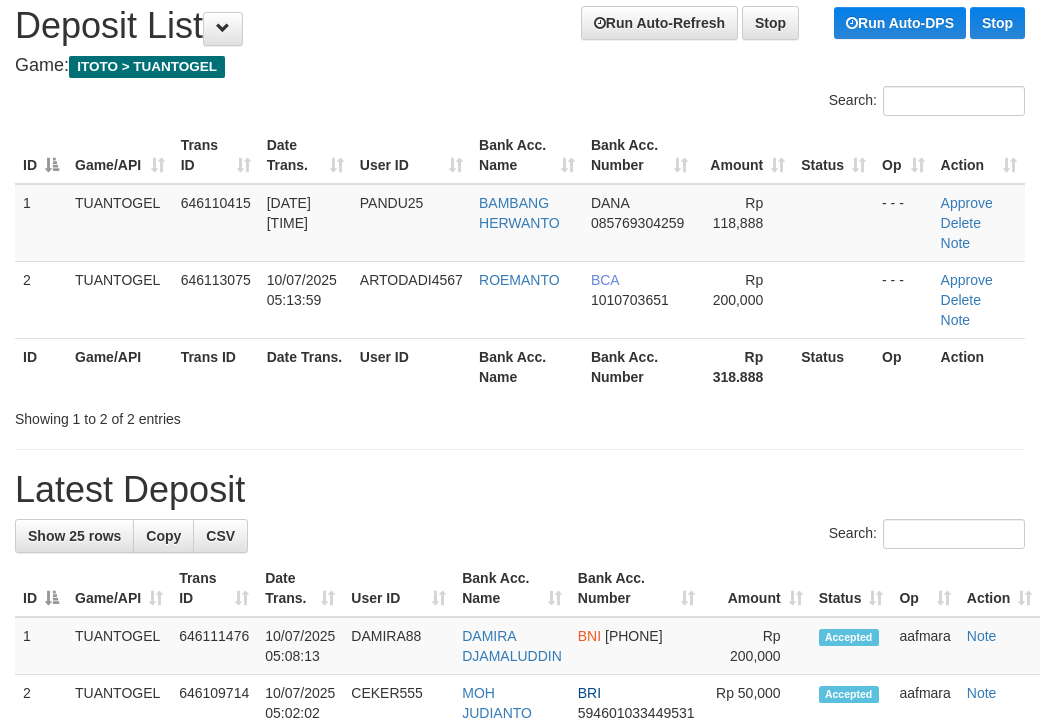 scroll, scrollTop: 125, scrollLeft: 0, axis: vertical 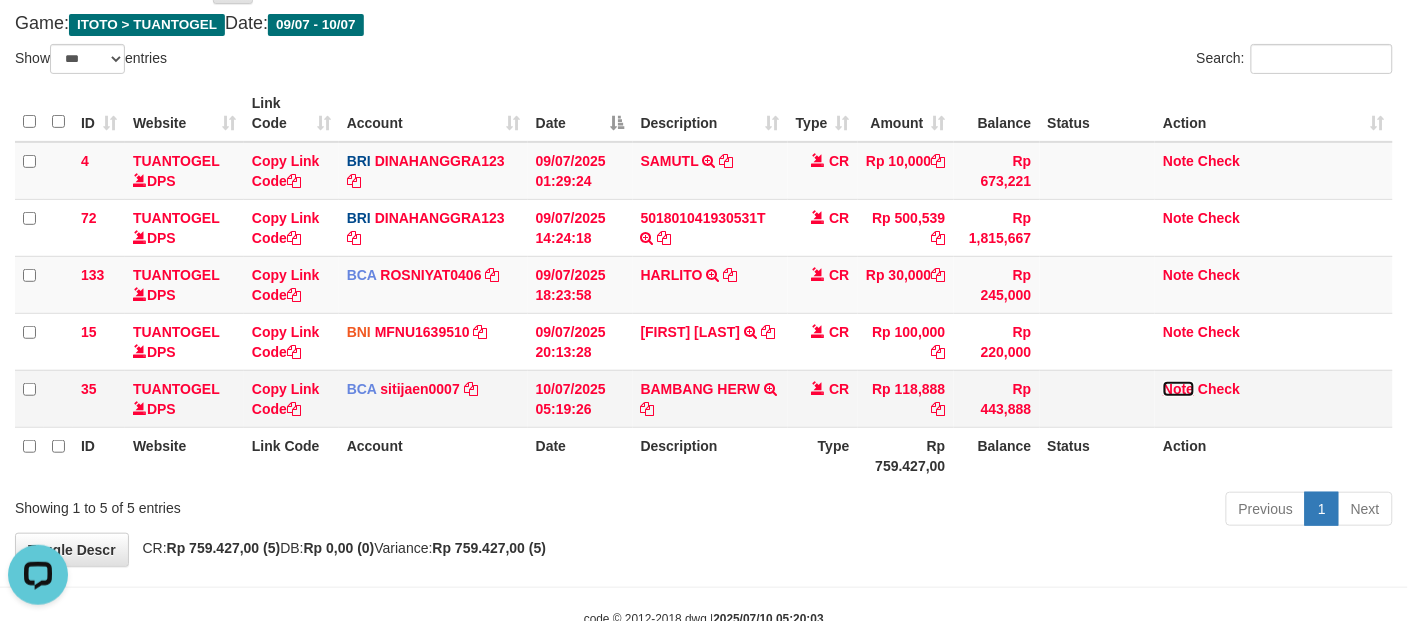click on "Note" at bounding box center [176, 161] 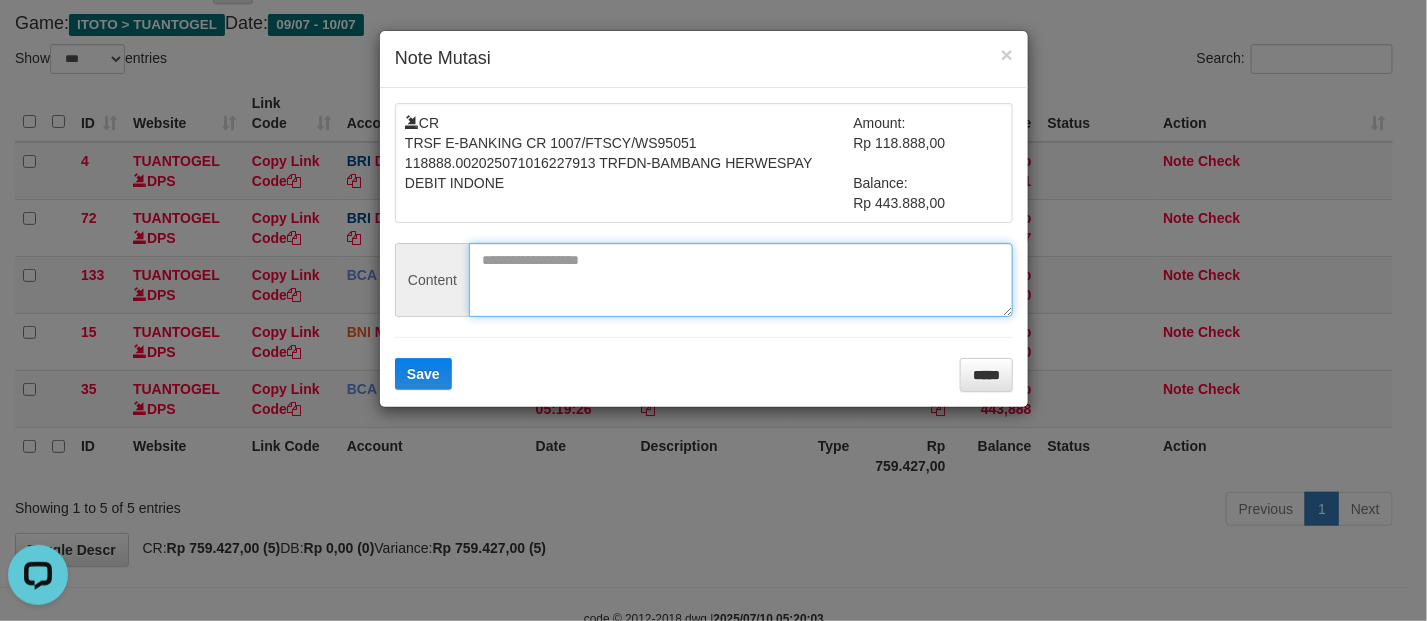 click at bounding box center (741, 280) 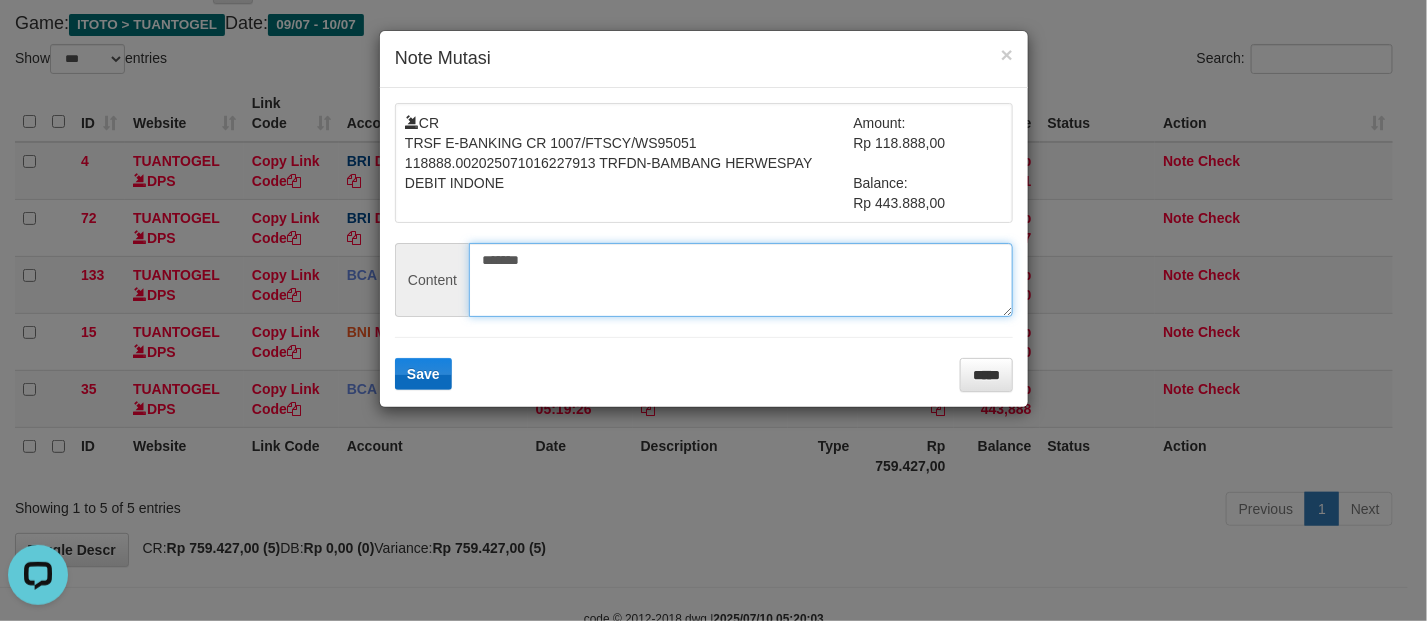 type on "*******" 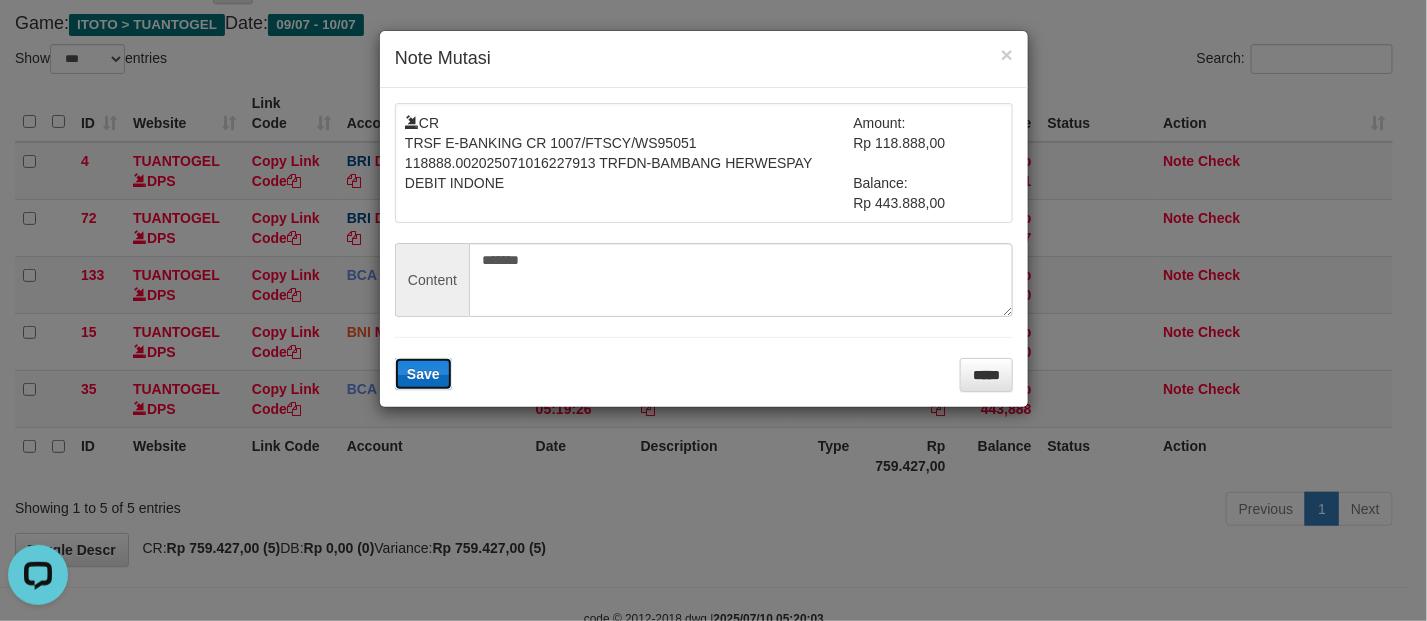 click on "Save" at bounding box center (423, 374) 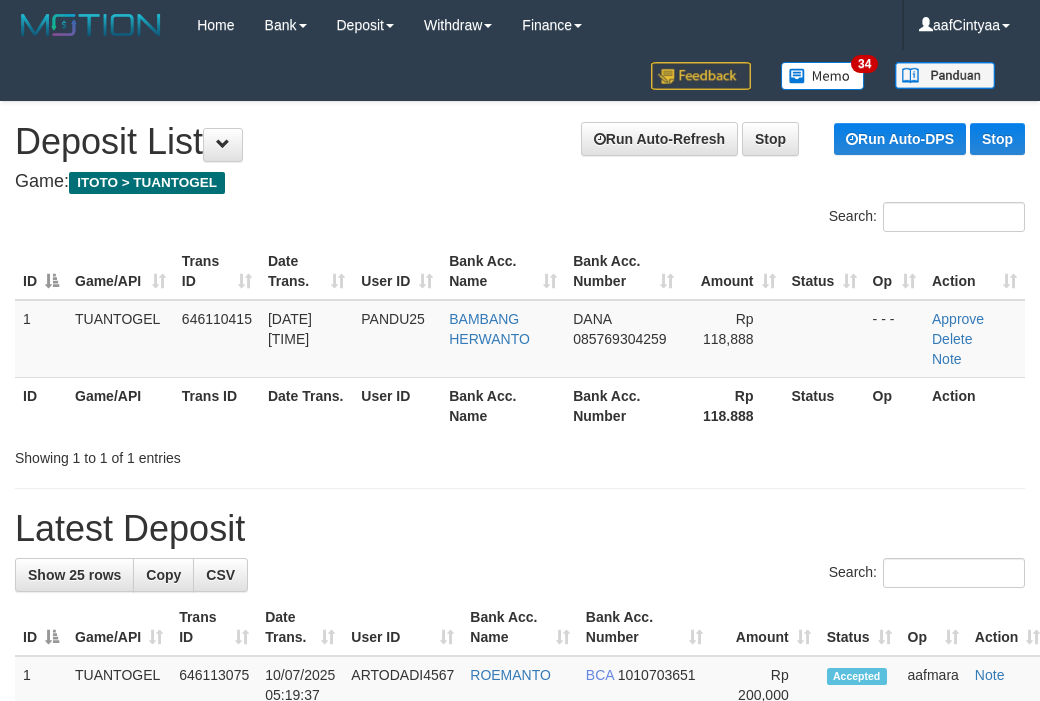 scroll, scrollTop: 0, scrollLeft: 0, axis: both 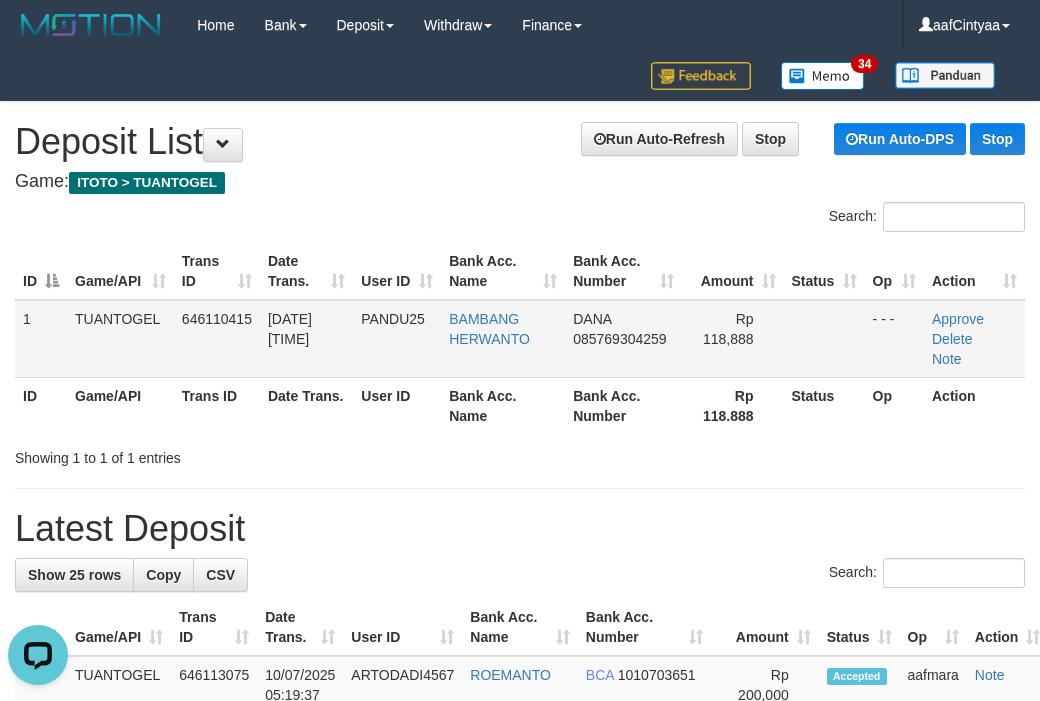 click on "PANDU25" at bounding box center (393, 319) 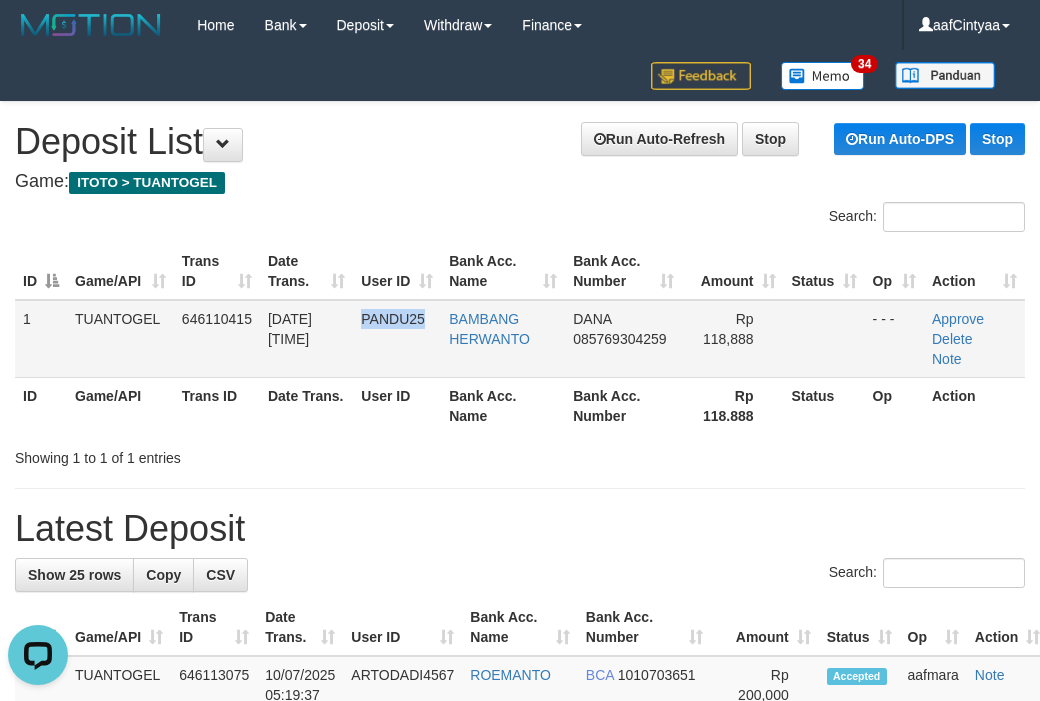 click on "PANDU25" at bounding box center [393, 319] 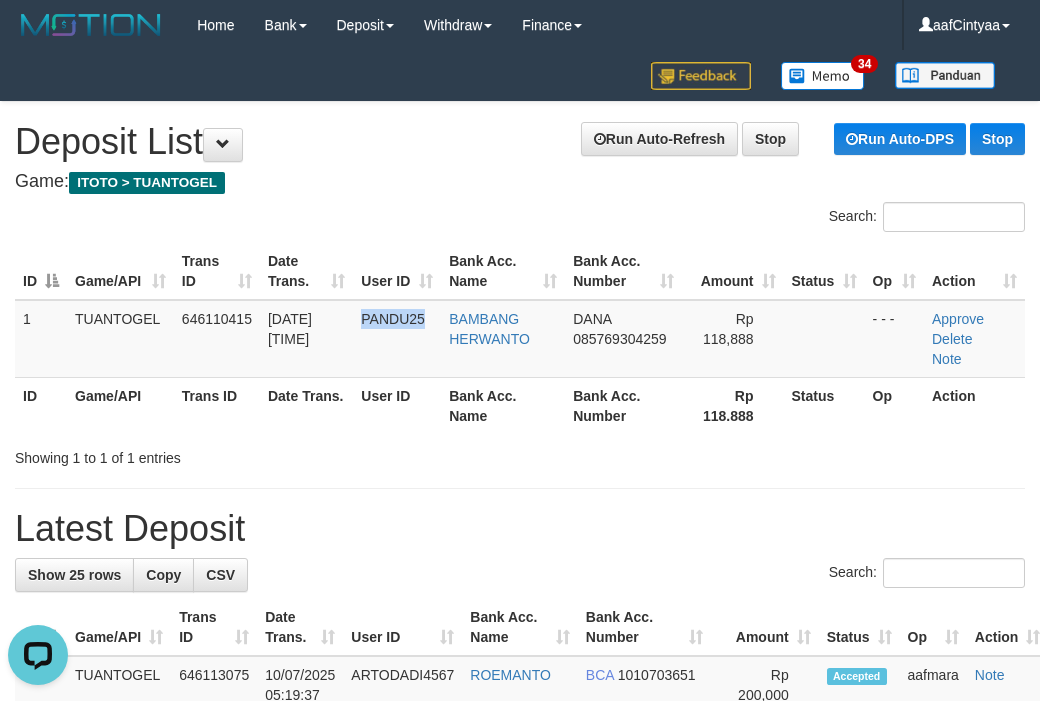 copy on "PANDU25" 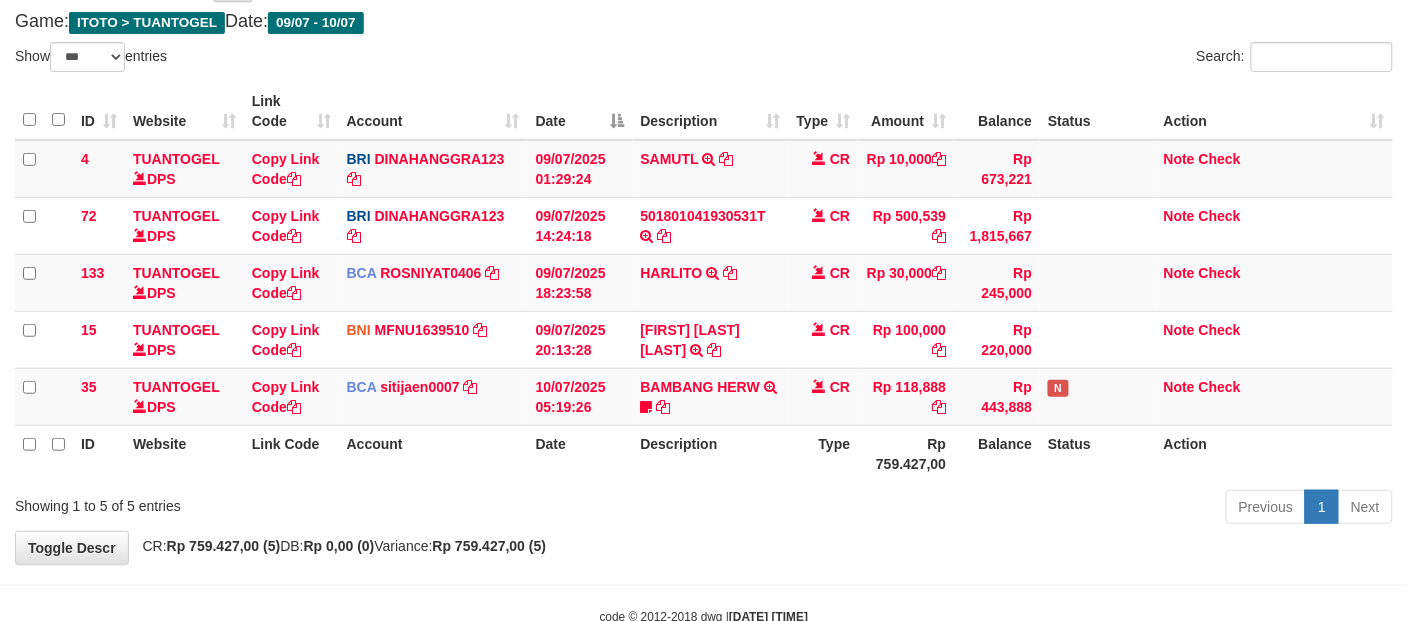 scroll, scrollTop: 108, scrollLeft: 0, axis: vertical 